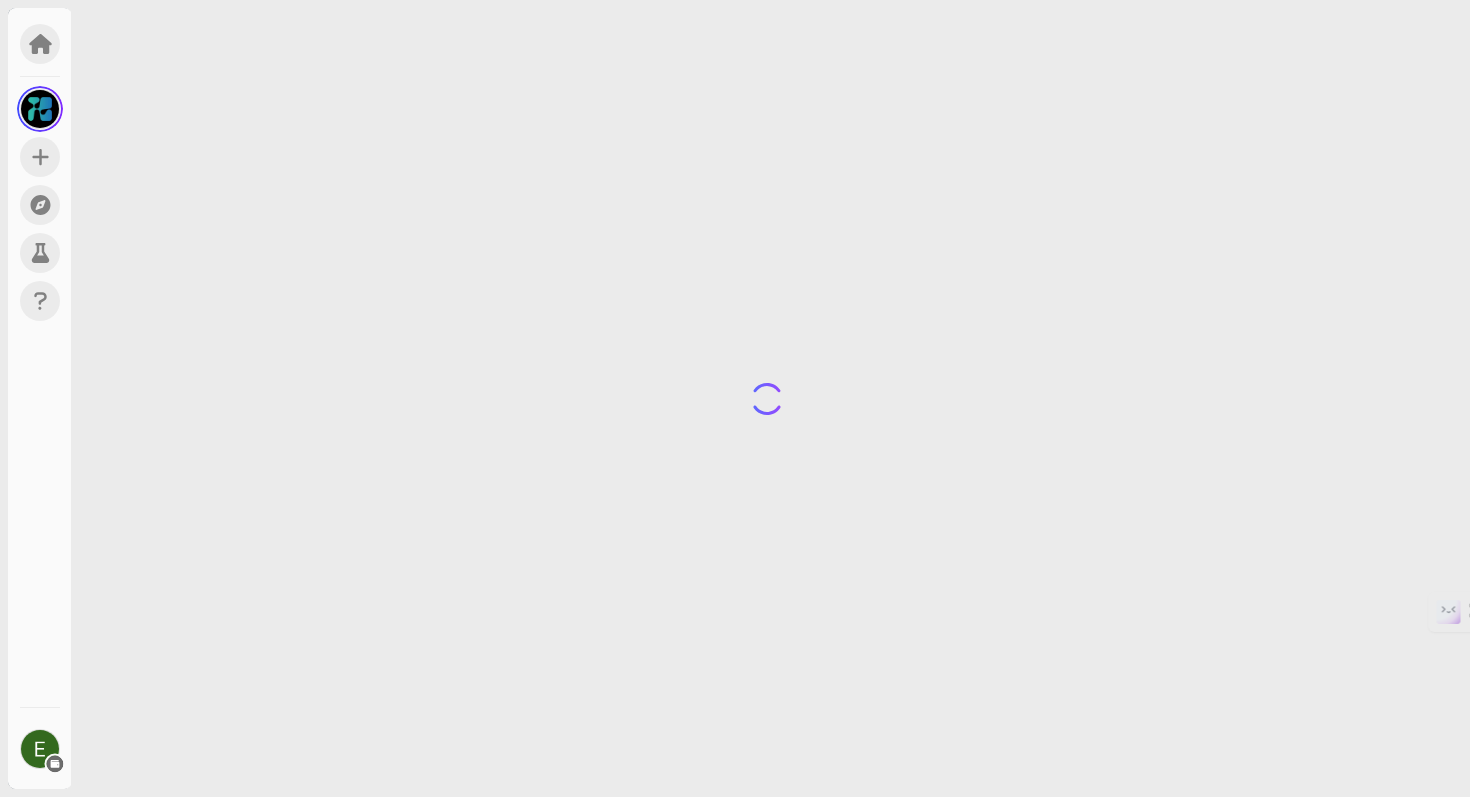 scroll, scrollTop: 0, scrollLeft: 0, axis: both 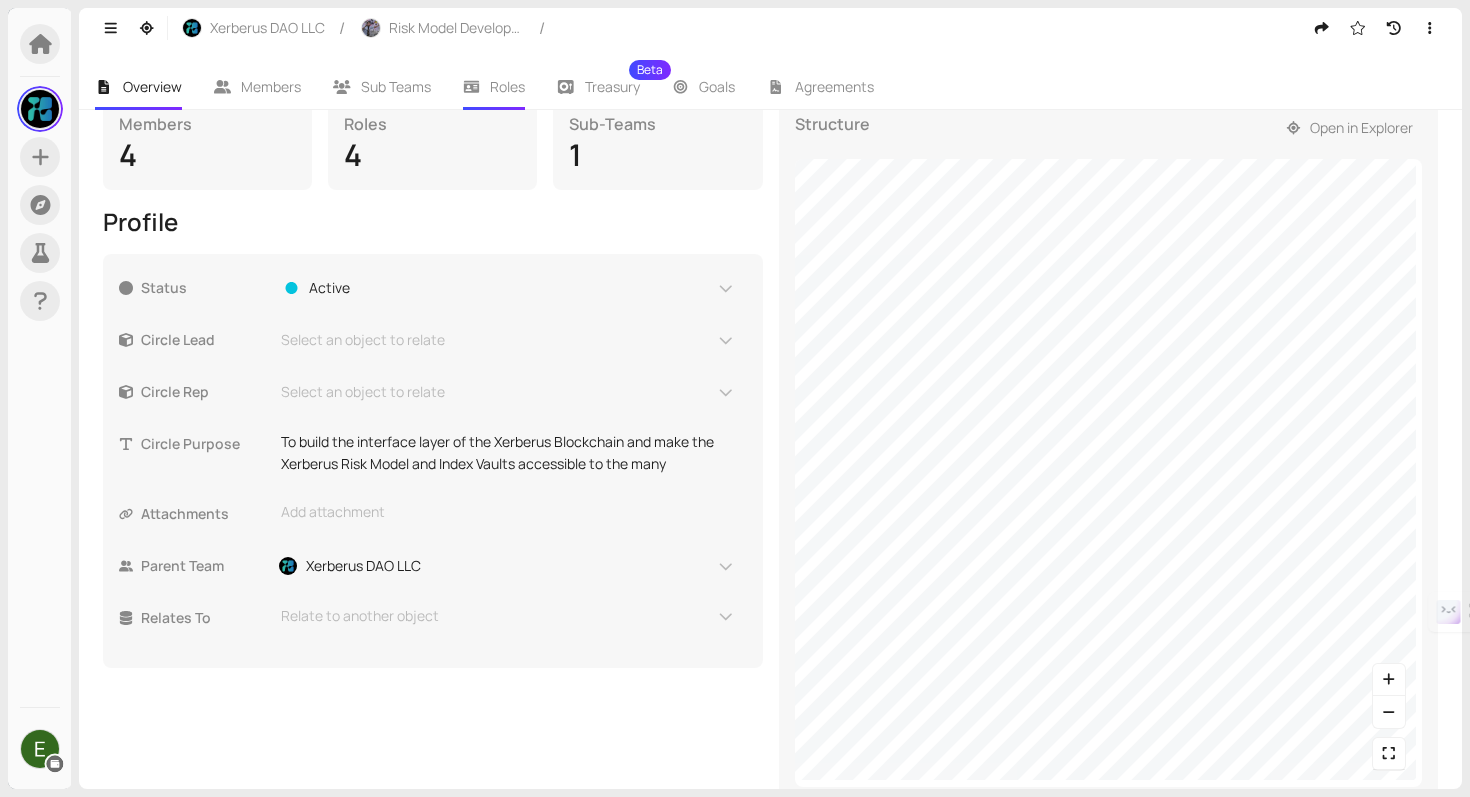 click on "Roles" at bounding box center [507, 86] 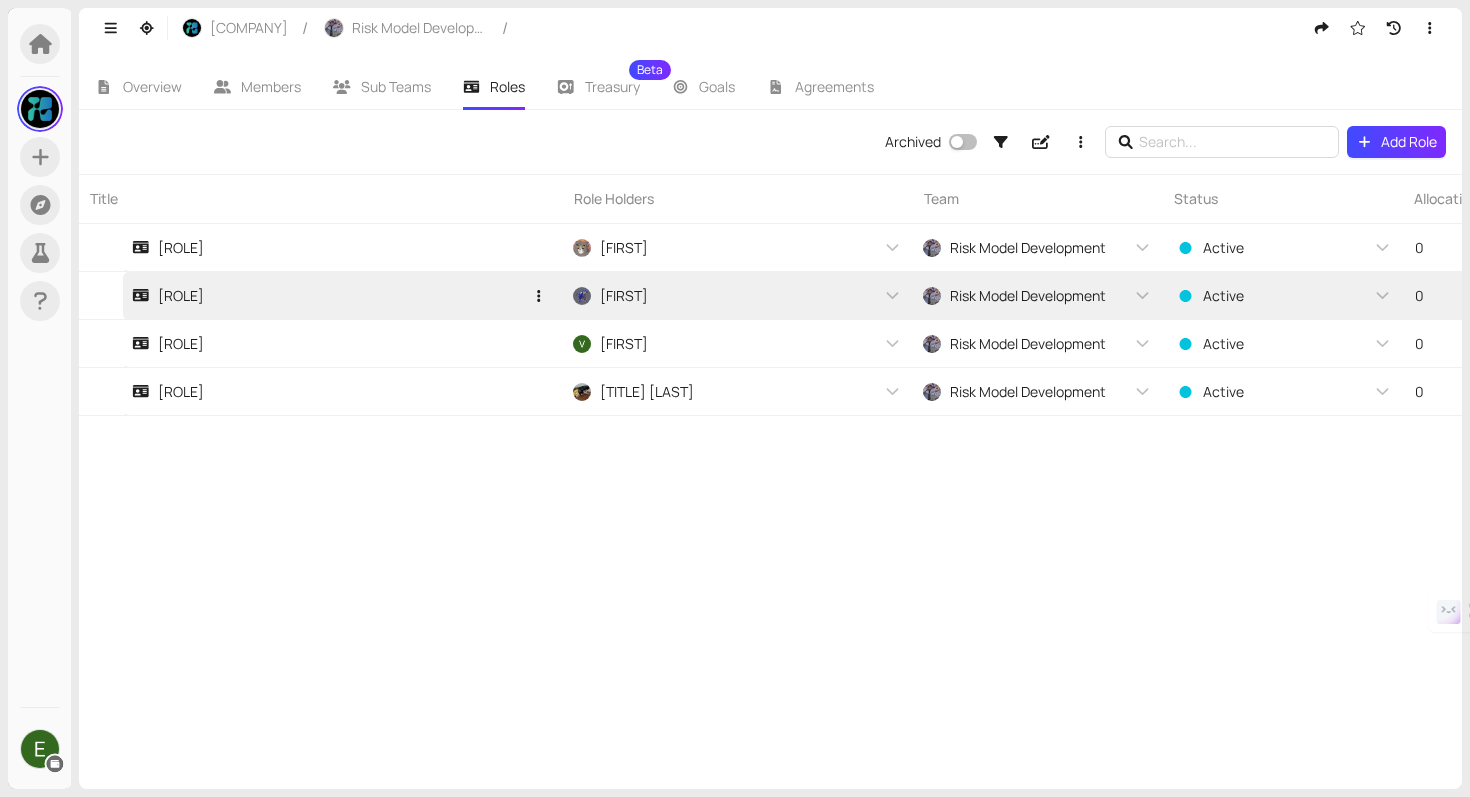 click at bounding box center [539, 247] 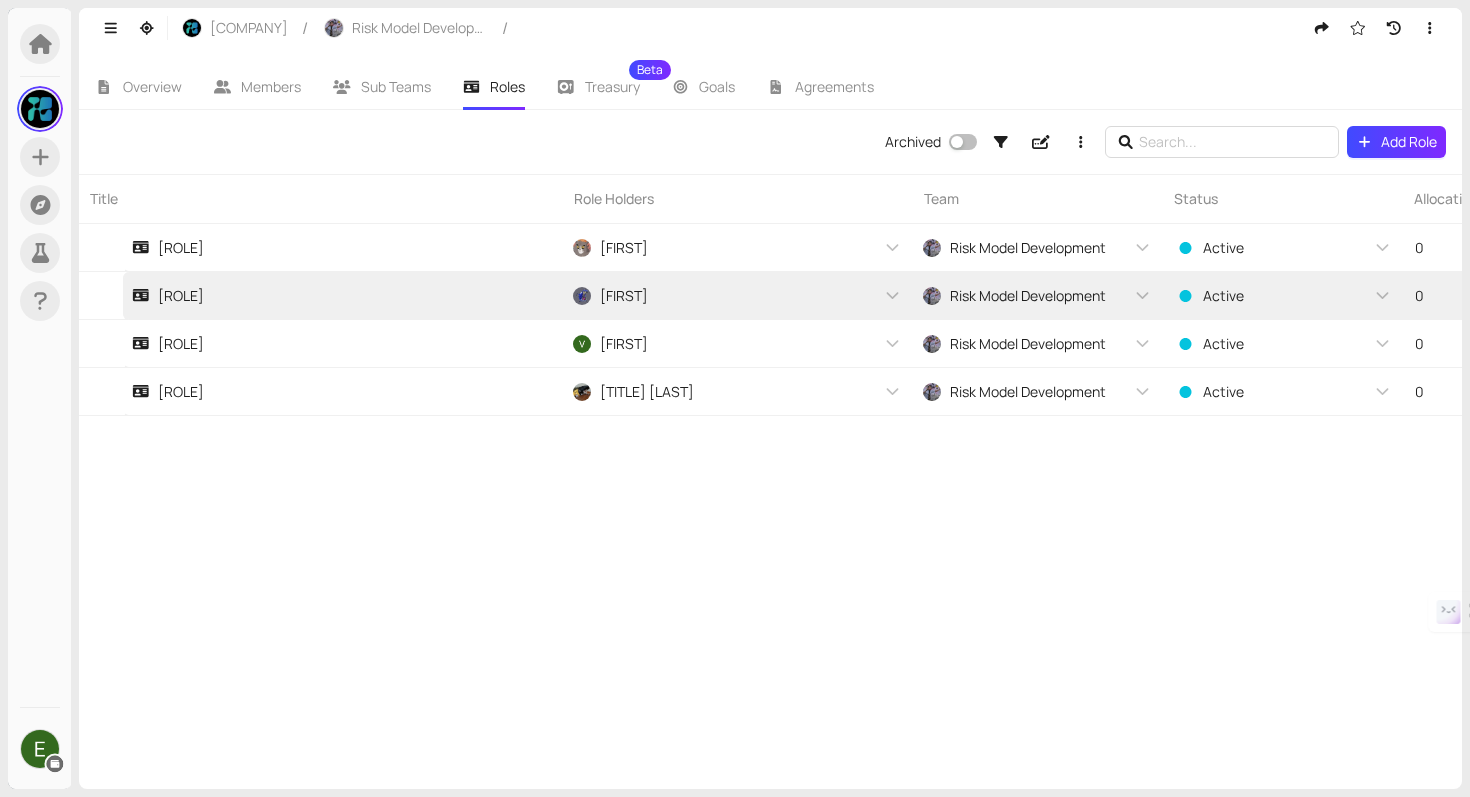 click on "Title Role Holders Team Status Allocation Template [ROLE] [FIRST] +  0  ... Risk Model Development Active 0 Role Template [ROLE] [FIRST] +  0  ... Risk Model Development Active 0 Role Template [ROLE] [FIRST] +  0  ... Risk Model Development Active 0 Role Template [ROLE] [TITLE] [LAST] +  0  ... Risk Model Development Active 0 Role Template" at bounding box center [770, 481] 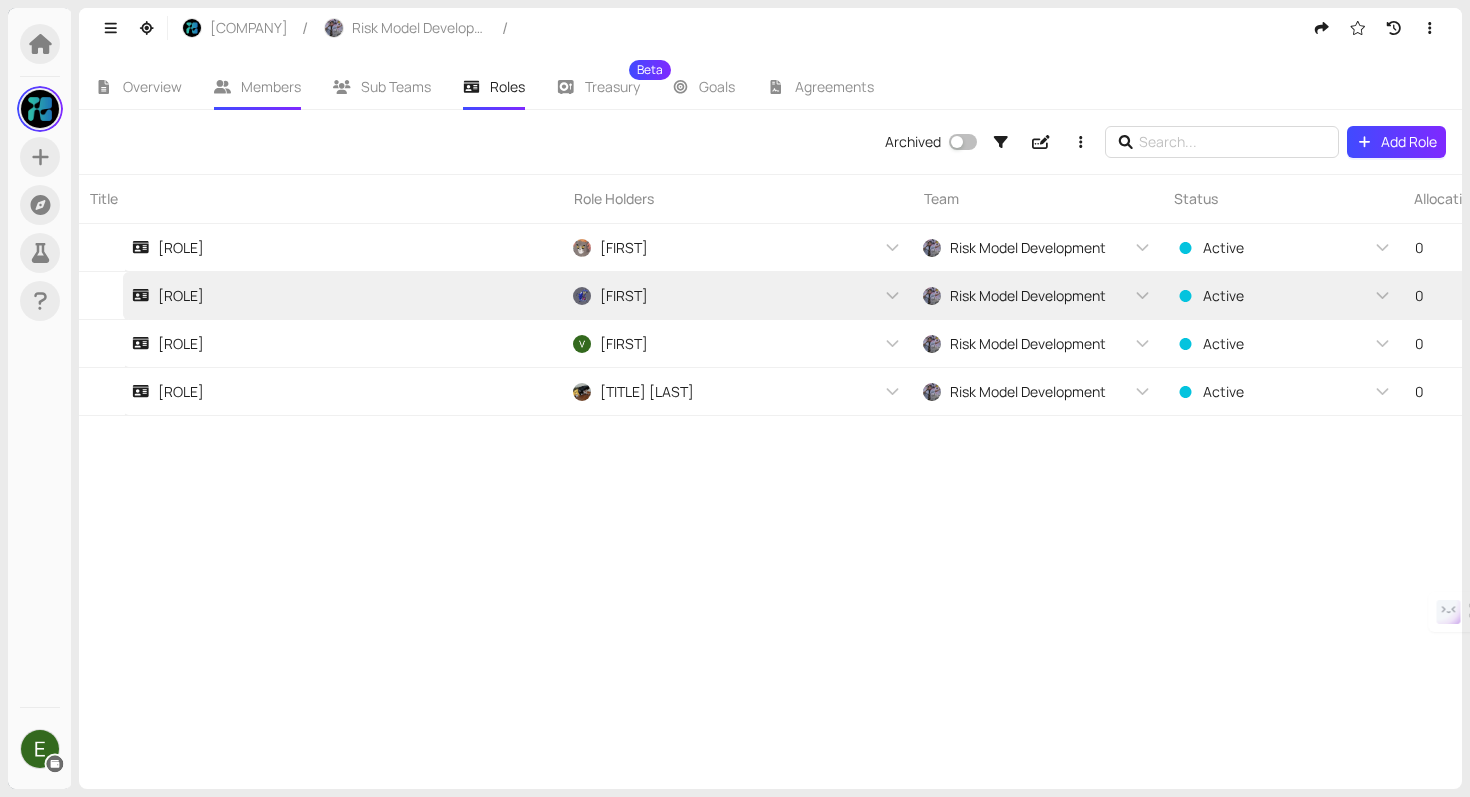 click on "Members" at bounding box center [258, 87] 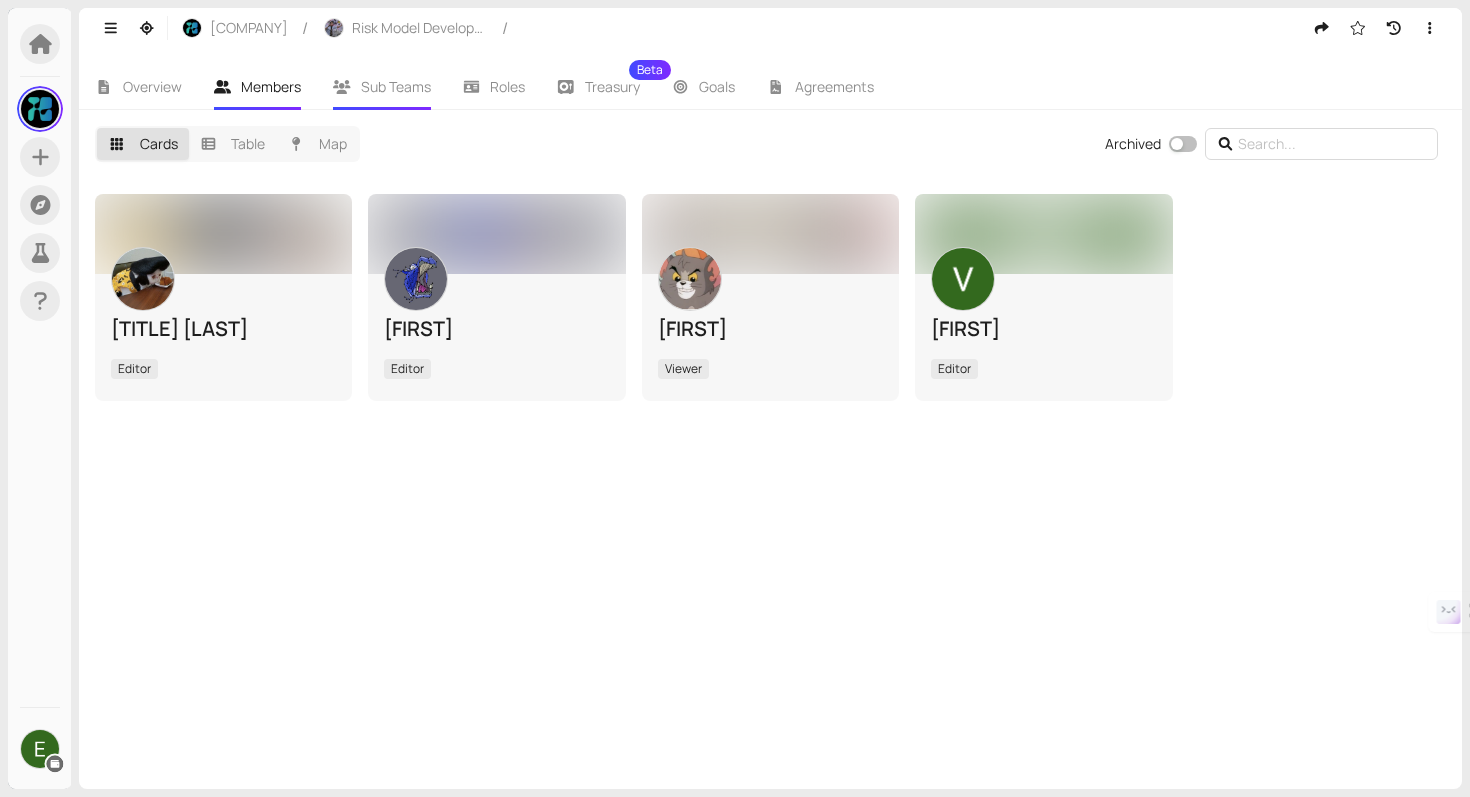 click on "Sub Teams" at bounding box center [382, 87] 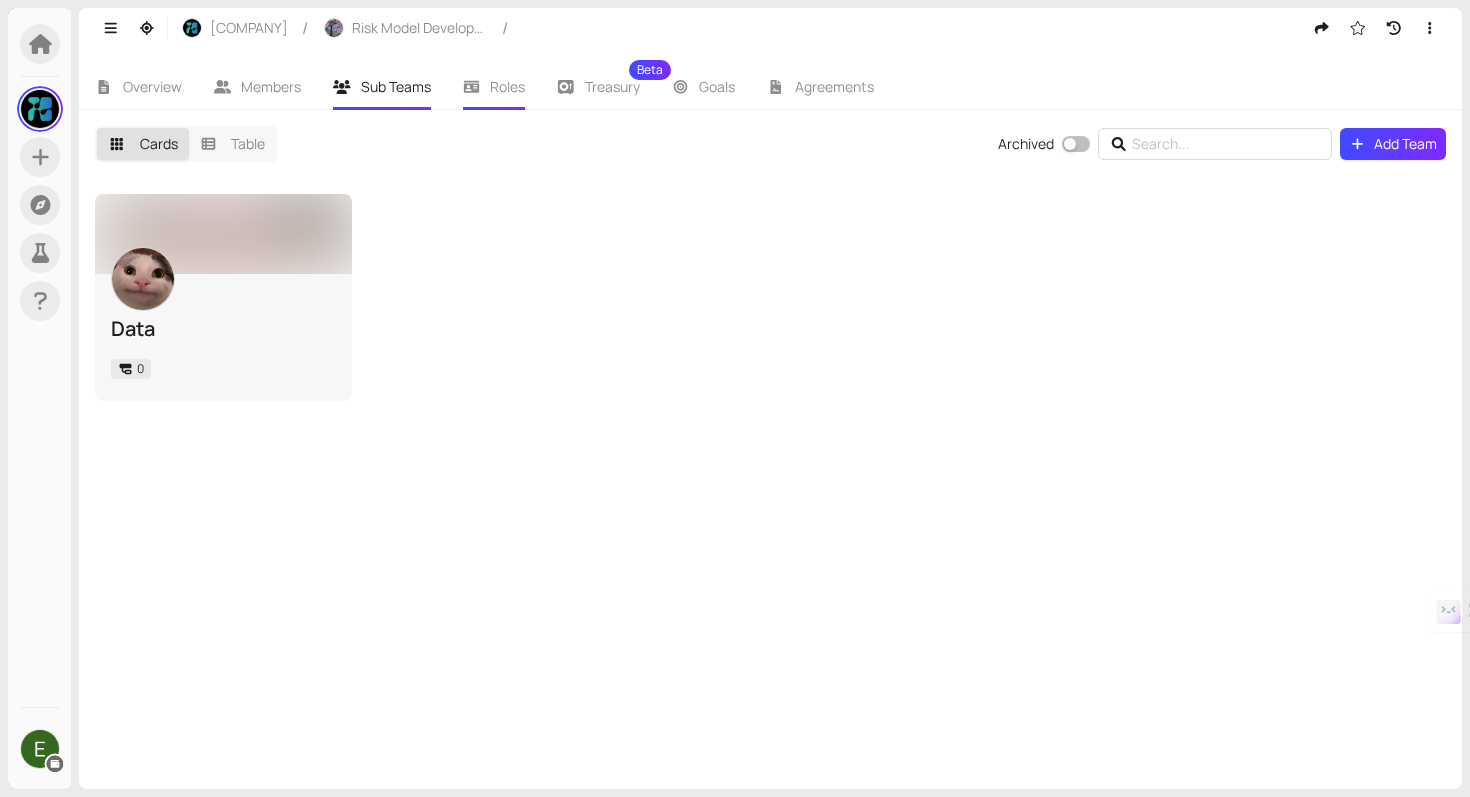 click on "Roles" at bounding box center [507, 86] 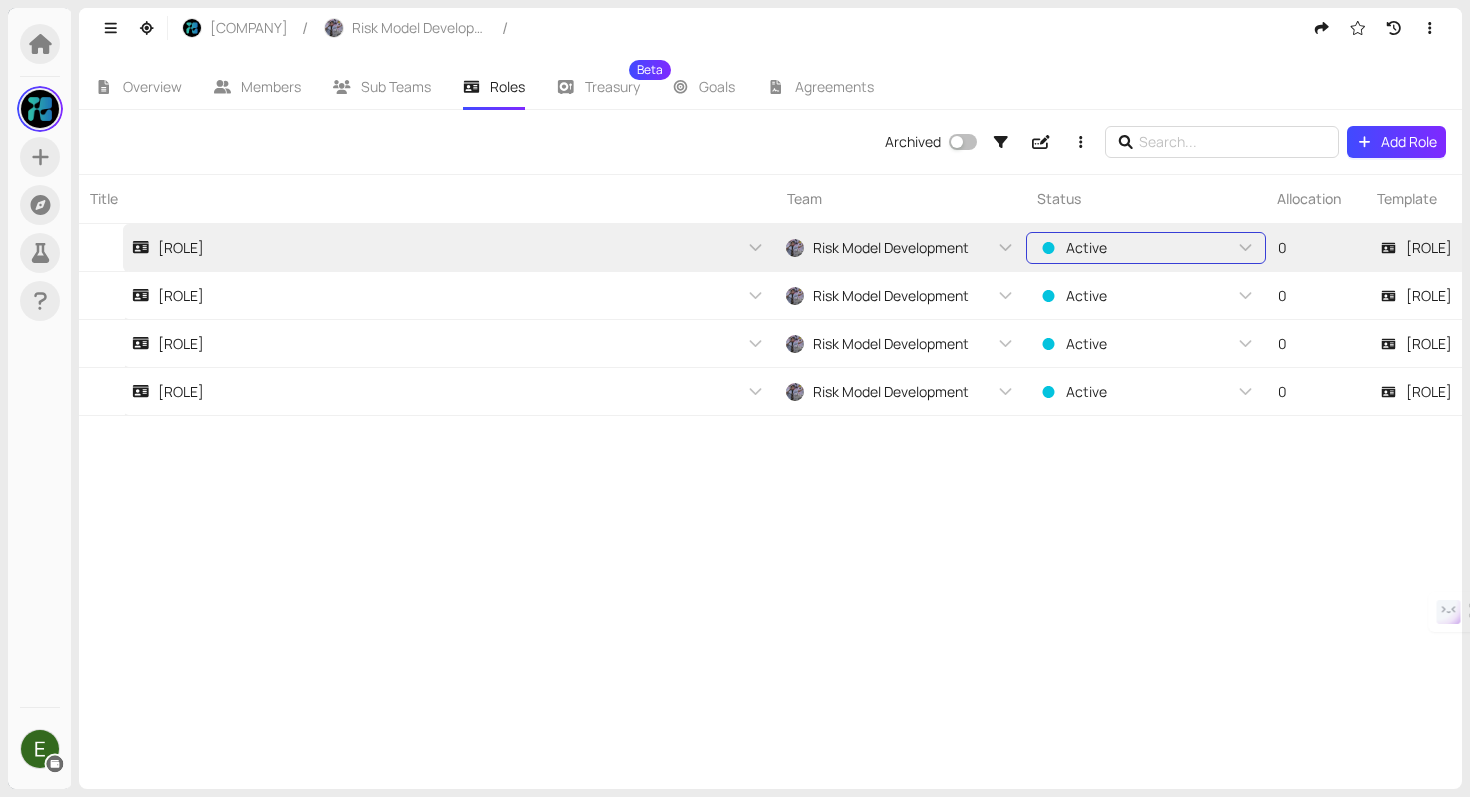 scroll, scrollTop: 0, scrollLeft: 0, axis: both 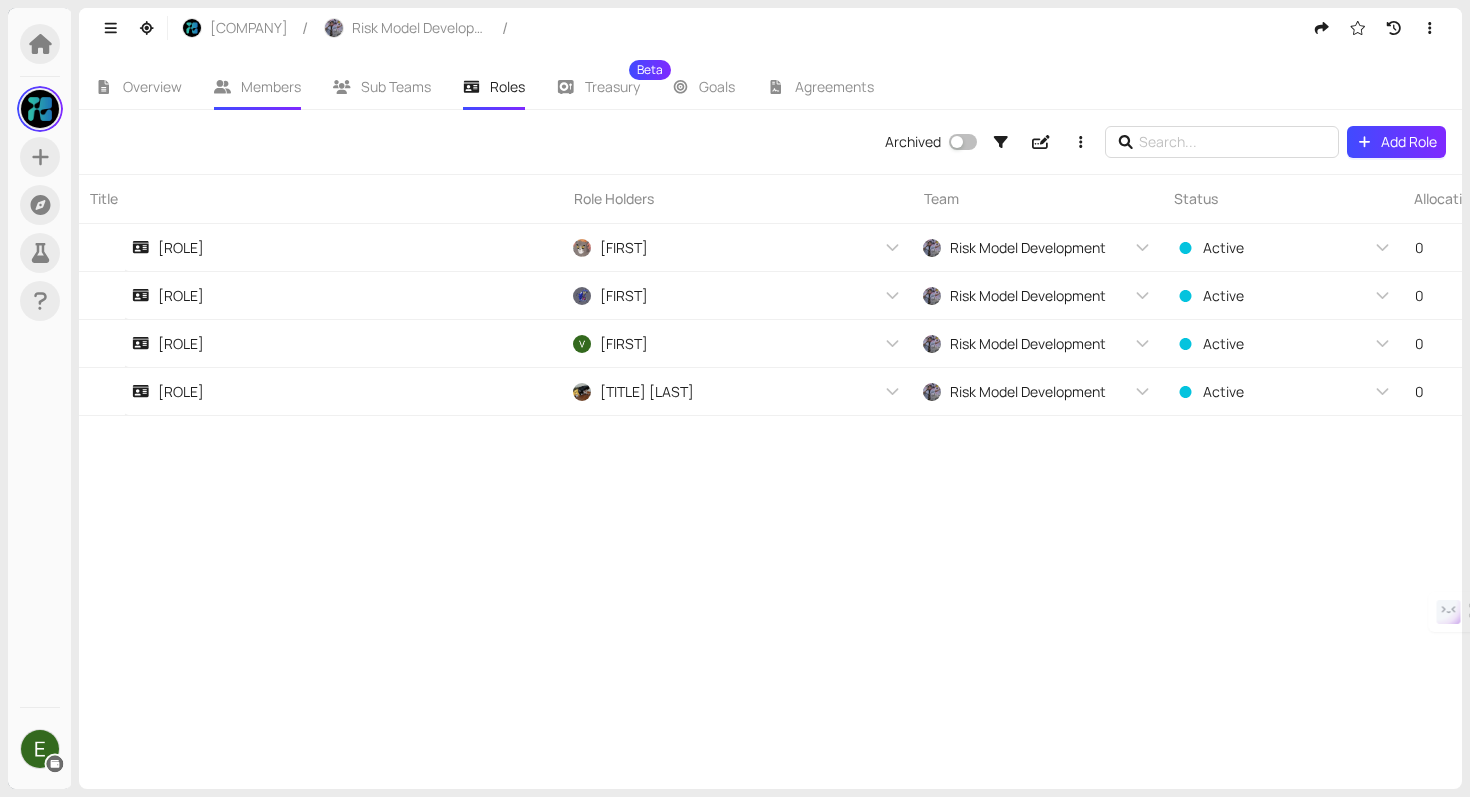click on "Members" at bounding box center (271, 86) 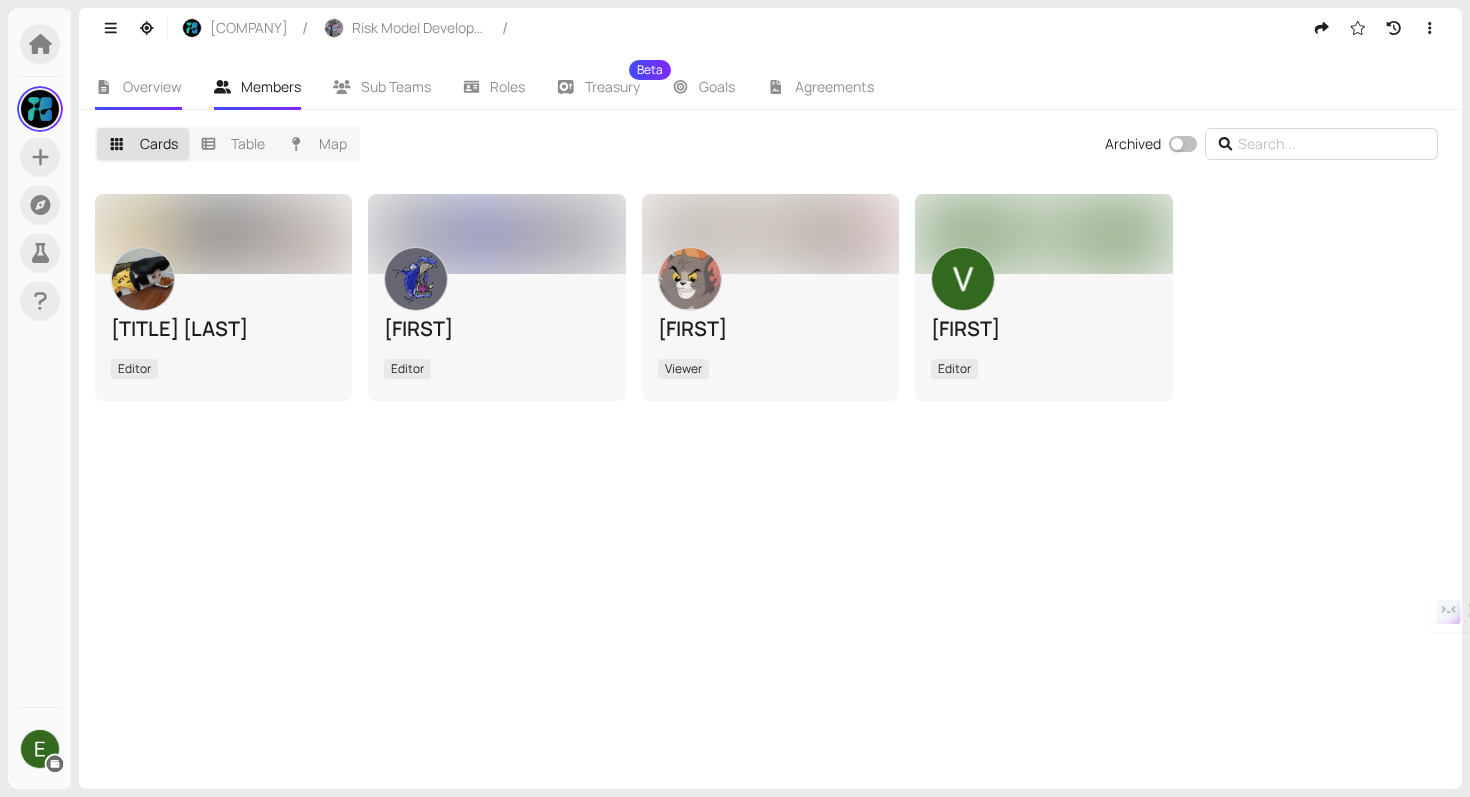 click on "Overview" at bounding box center [152, 86] 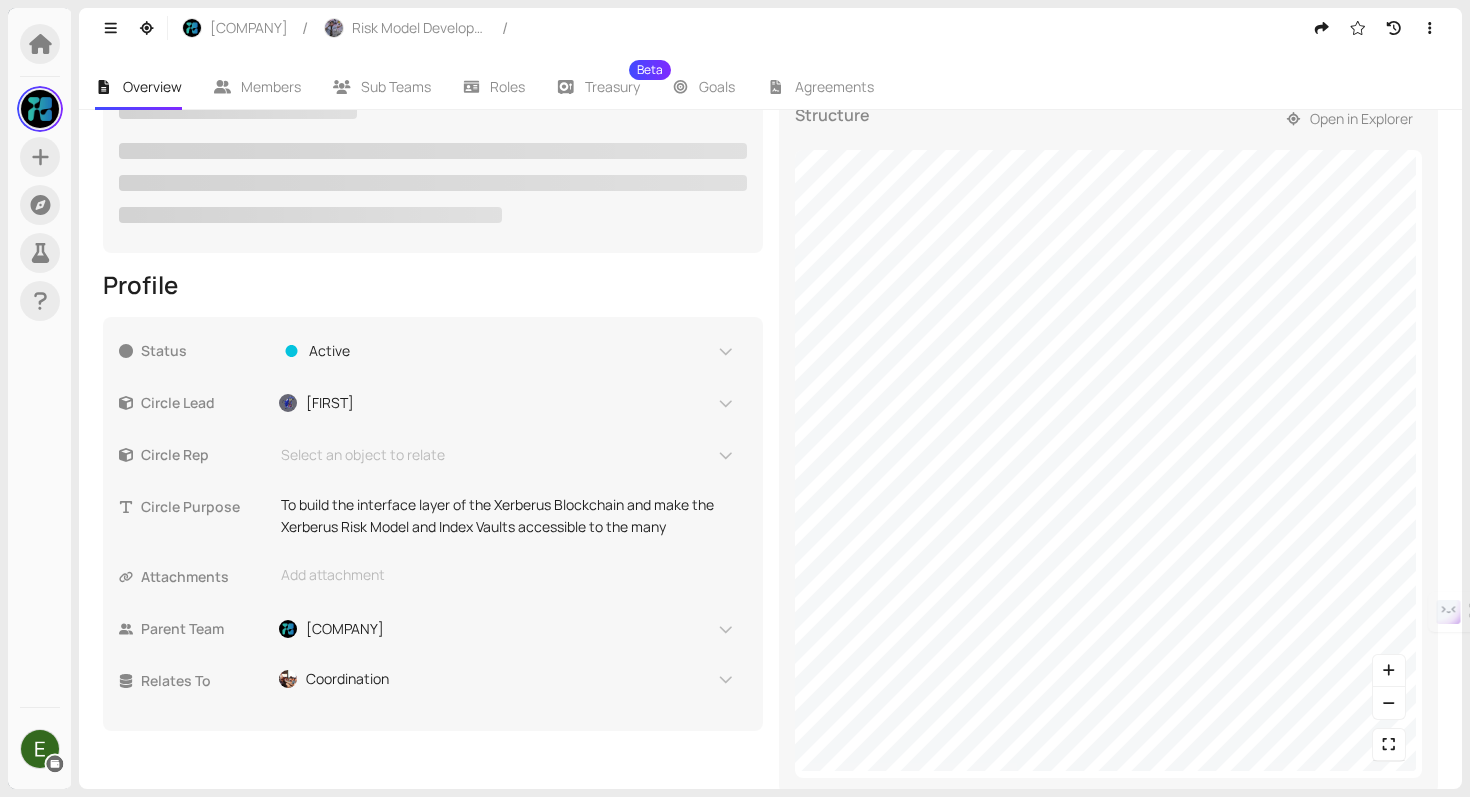 scroll, scrollTop: 378, scrollLeft: 0, axis: vertical 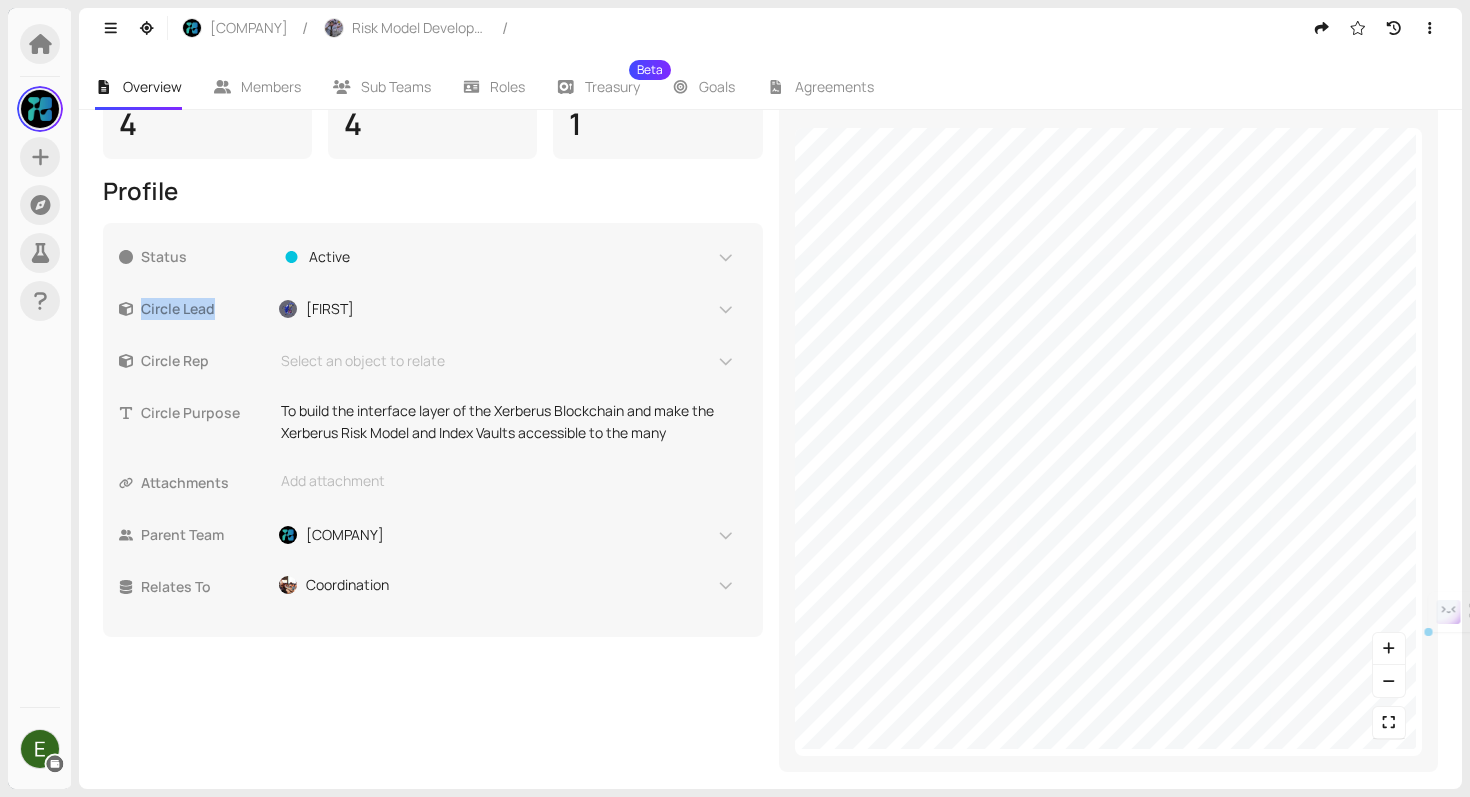 drag, startPoint x: 142, startPoint y: 305, endPoint x: 218, endPoint y: 315, distance: 76.655075 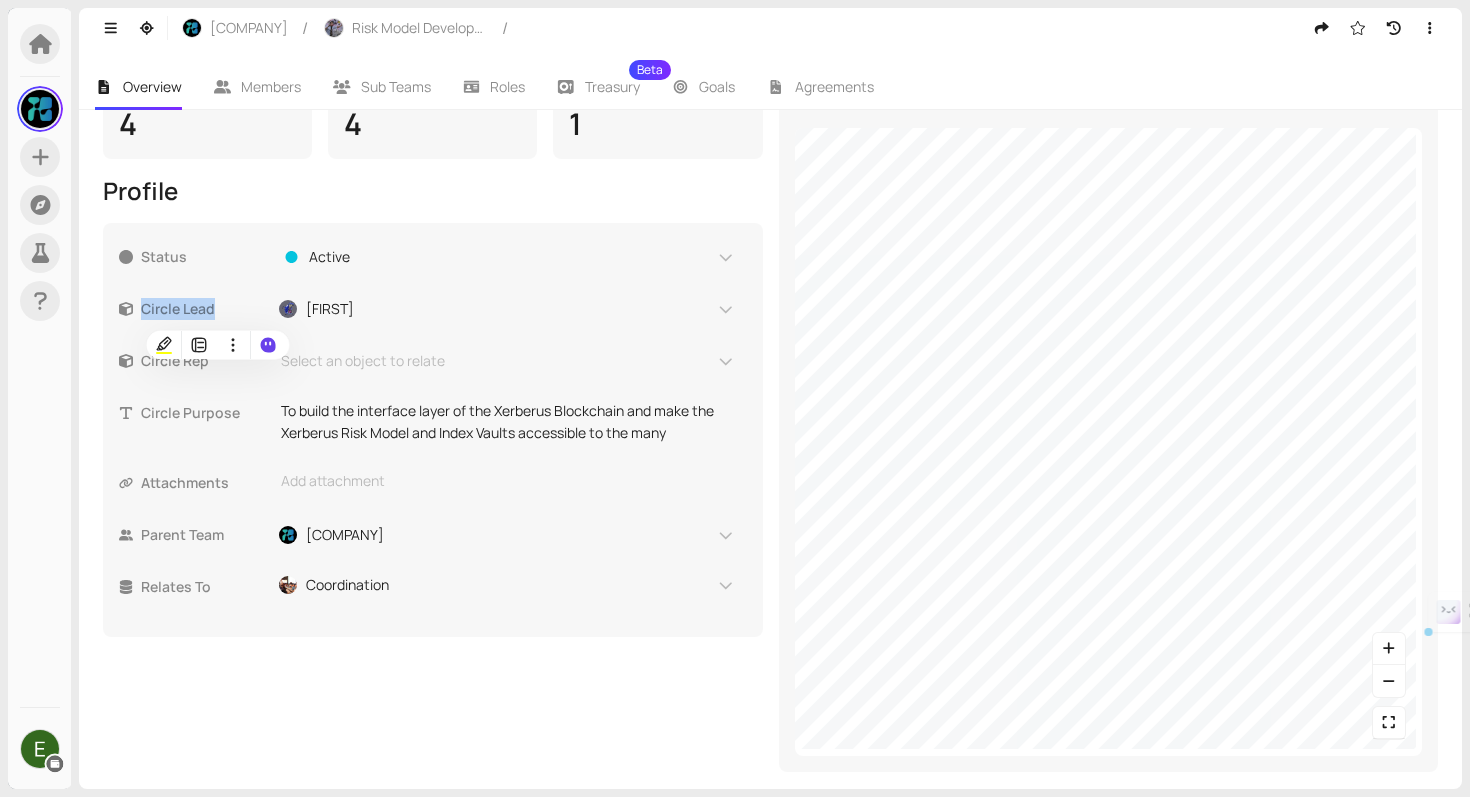 click on "Circle Lead" at bounding box center [205, 257] 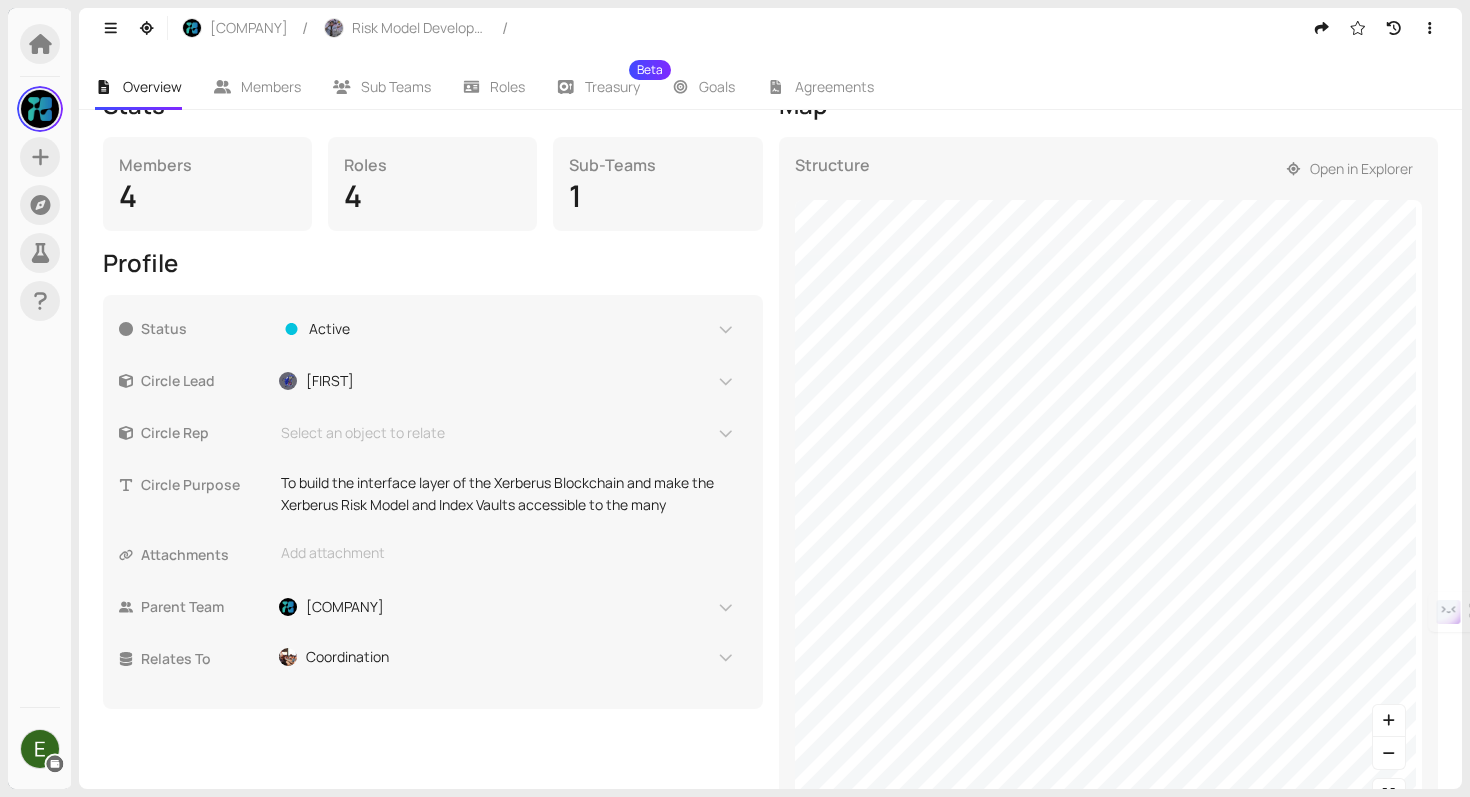 scroll, scrollTop: 332, scrollLeft: 0, axis: vertical 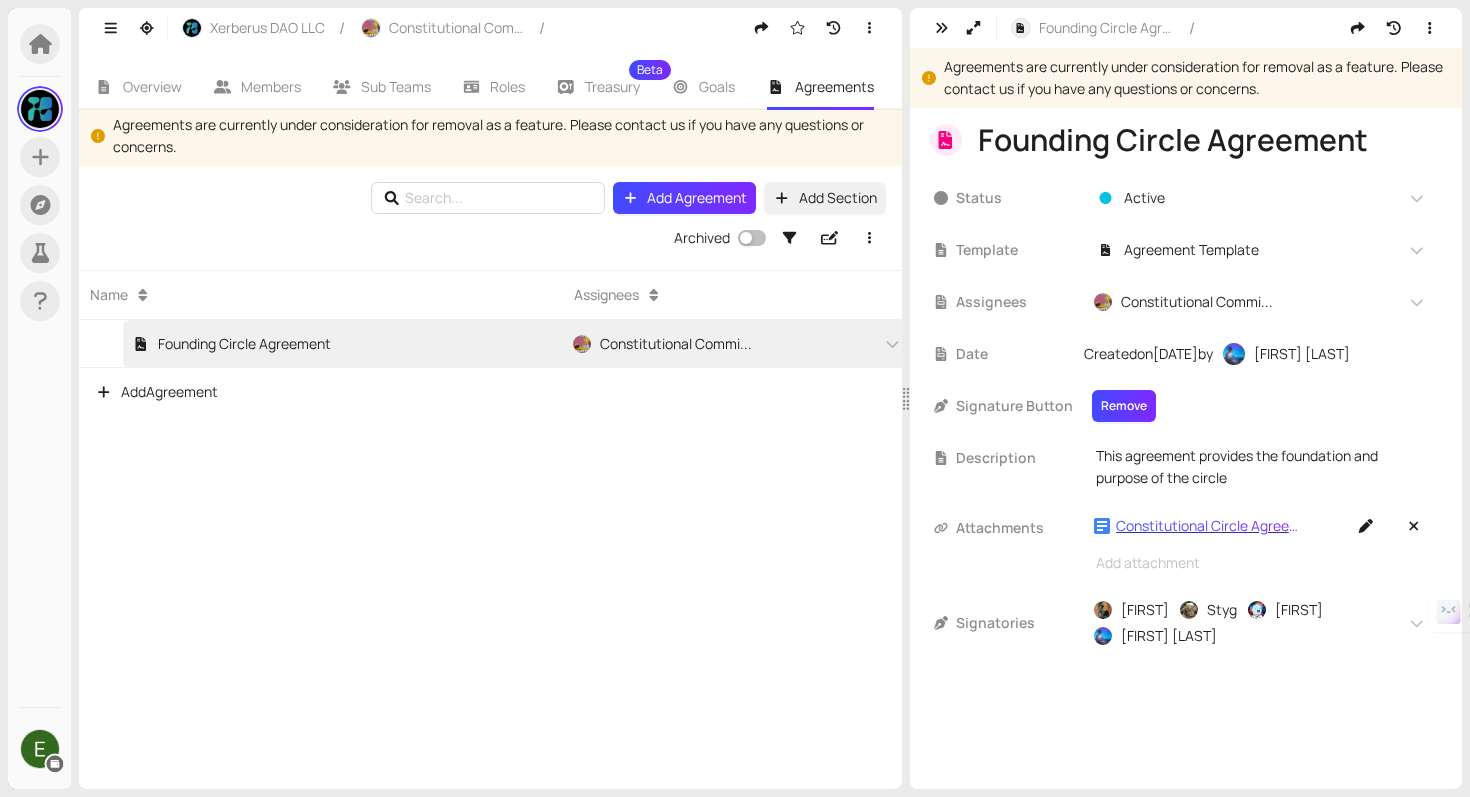 click on "Constitutional Circle Agreement" at bounding box center (1209, 526) 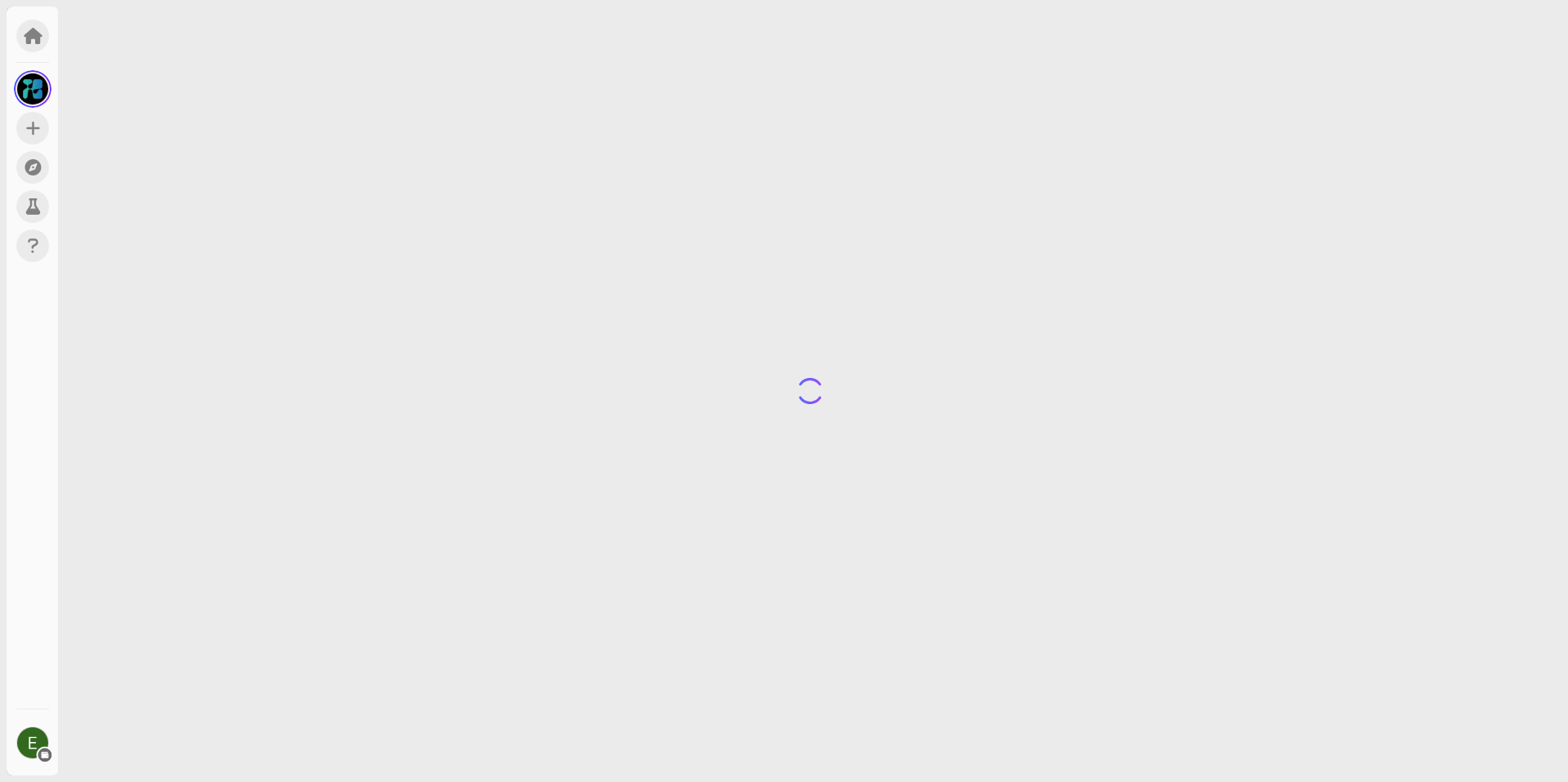 scroll, scrollTop: 0, scrollLeft: 0, axis: both 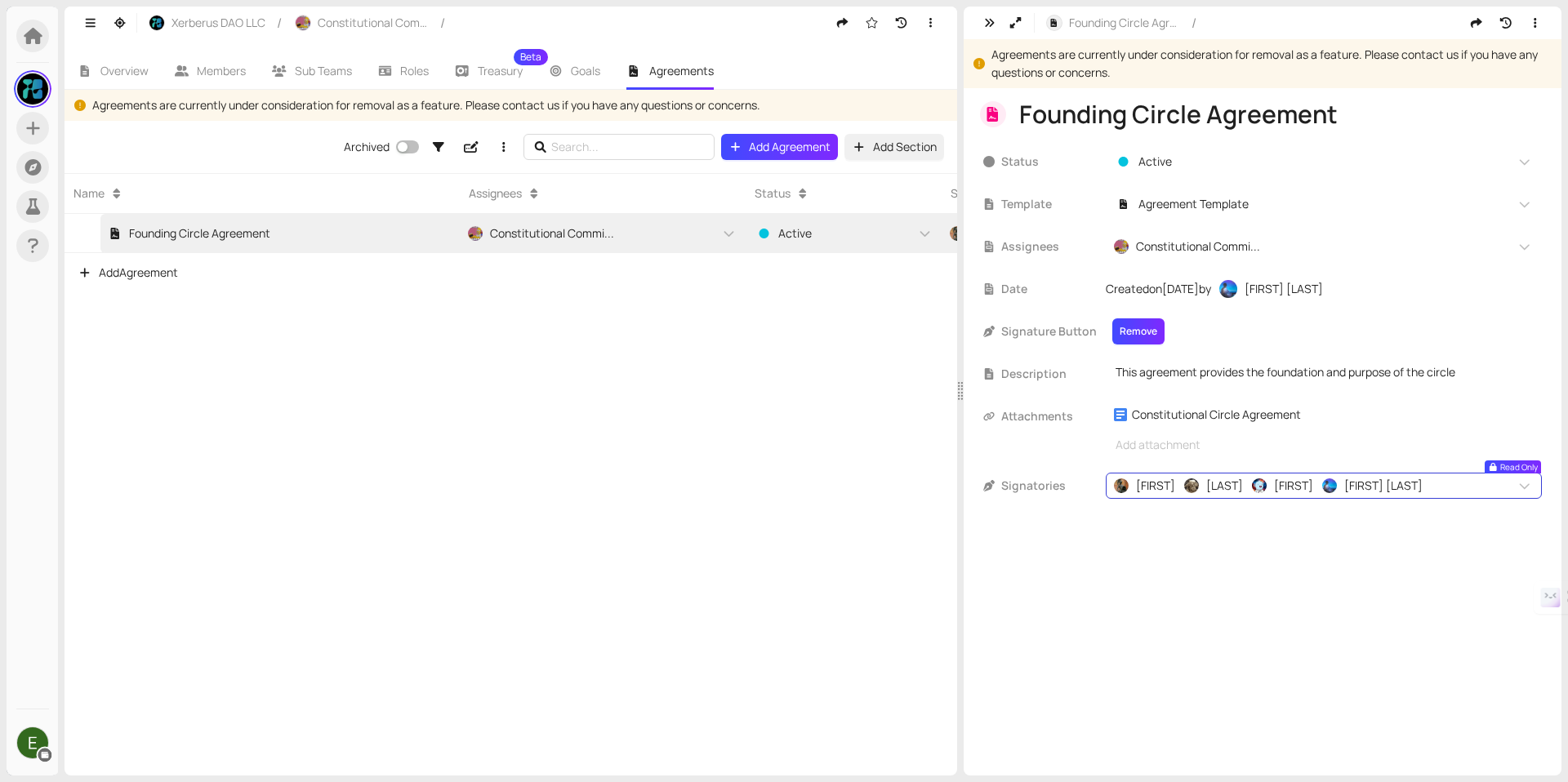 click on "Status Active Template Agreement Template Assignees Constitutional Commi... +  0  ...   Read Only Date Created  on  2025-04-04  by  Simon Peters Signature Button Remove Description This agreement provides the foundation and purpose of the circle
This textbox supports   markdown  and  ":" emojis. Attachments ref Constitutional Circle Agreement  Add attachment Signatories Miguel Styg Emanuele Simon Peters   Read Only" at bounding box center (1263, 333) 